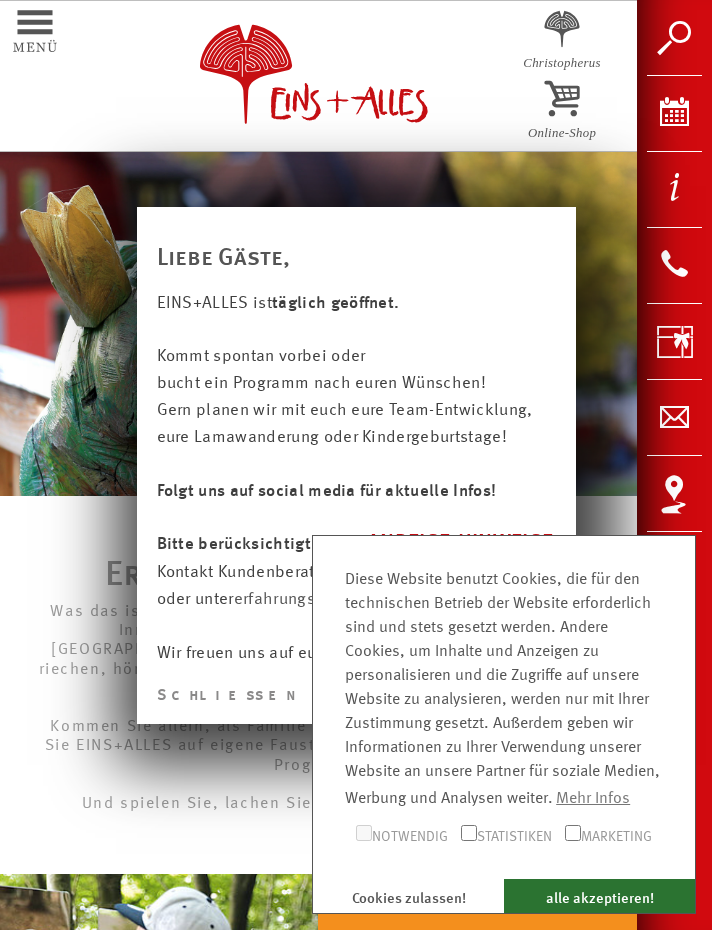 scroll, scrollTop: 0, scrollLeft: 0, axis: both 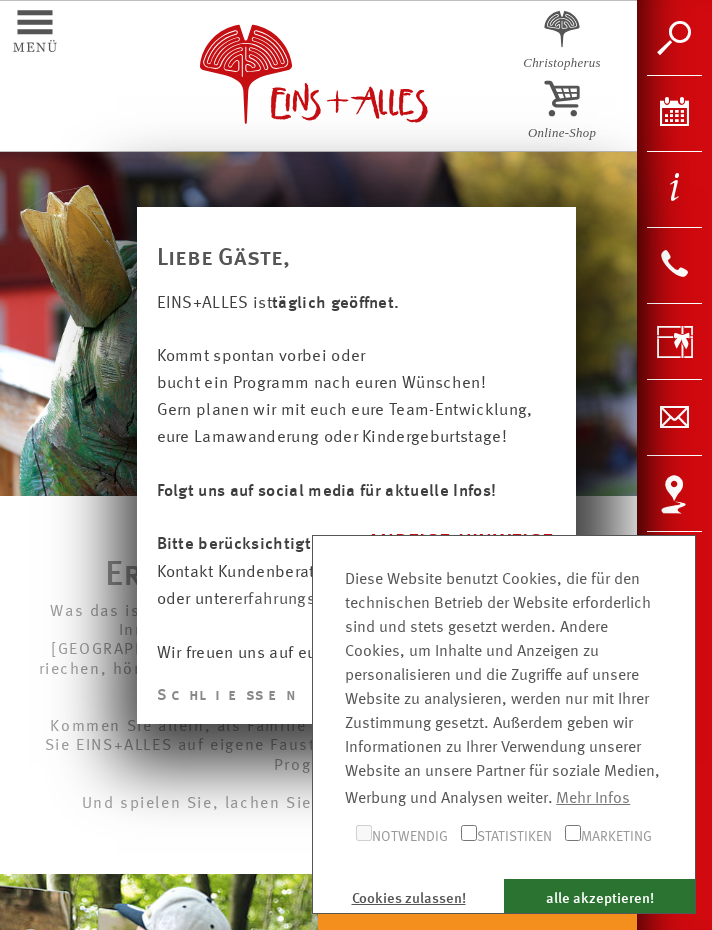click on "Cookies zulassen!" at bounding box center (408, 896) 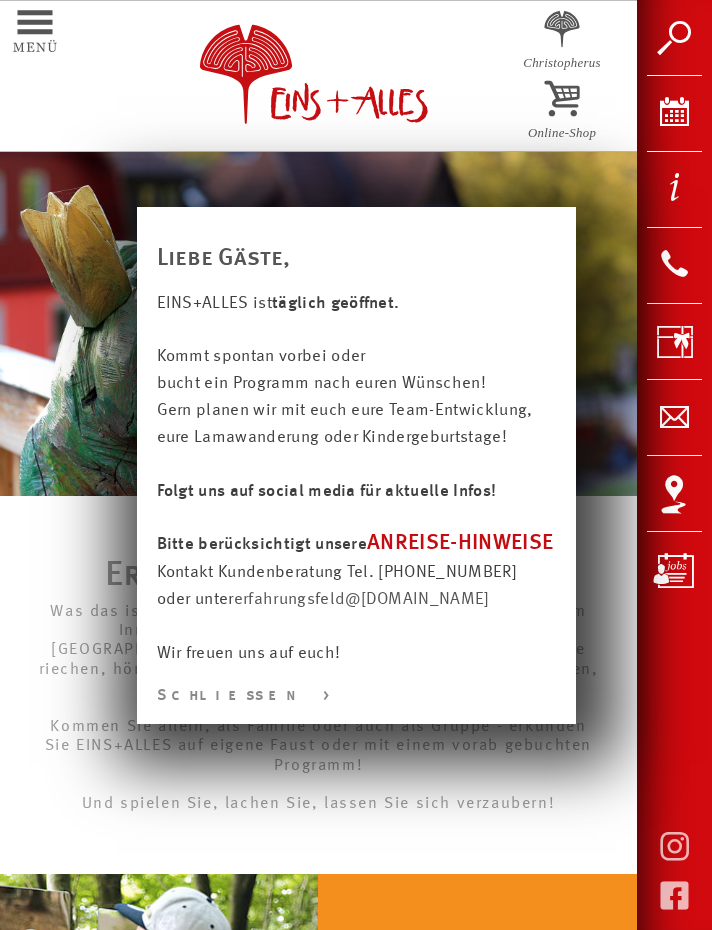 click on "ANREISE-HINWEISE" at bounding box center [460, 543] 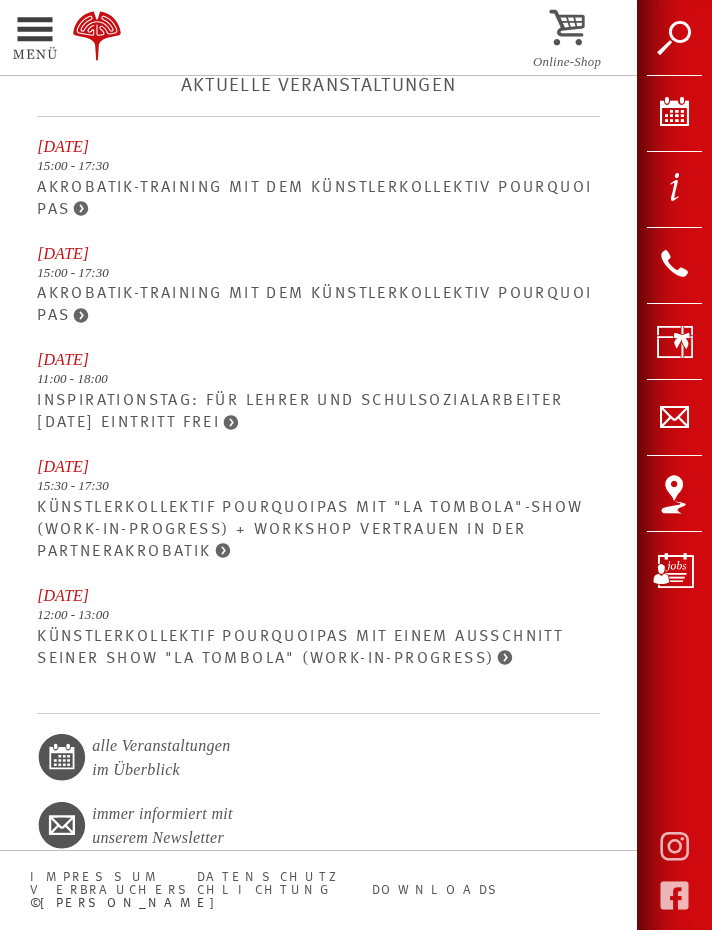 scroll, scrollTop: 1679, scrollLeft: 0, axis: vertical 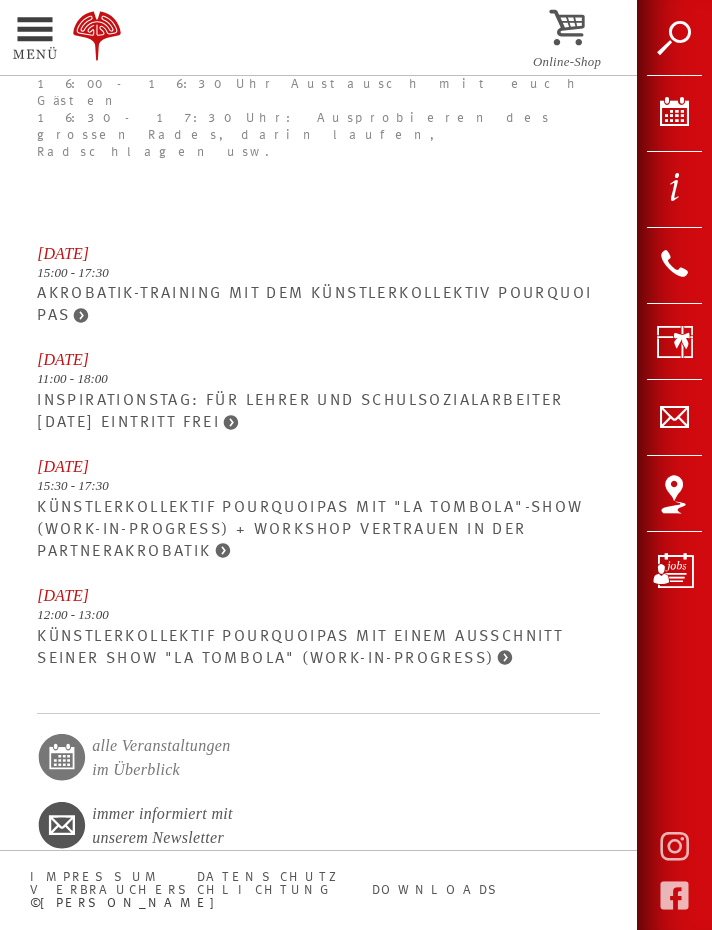 click on "alle Veranstaltungen im Überblick" at bounding box center [318, 758] 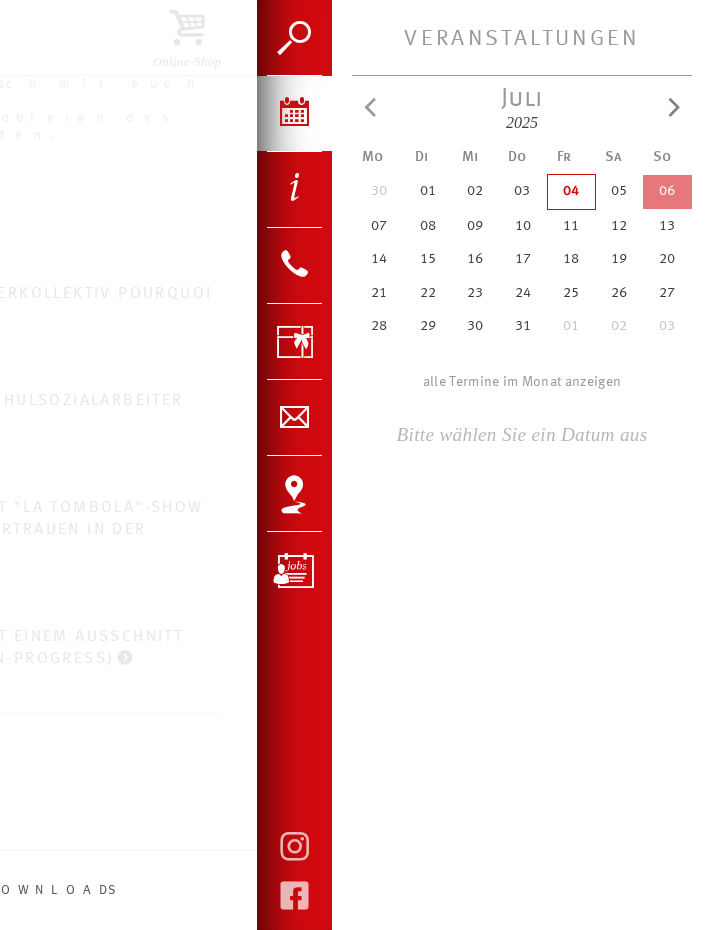 click on "07" at bounding box center (378, 226) 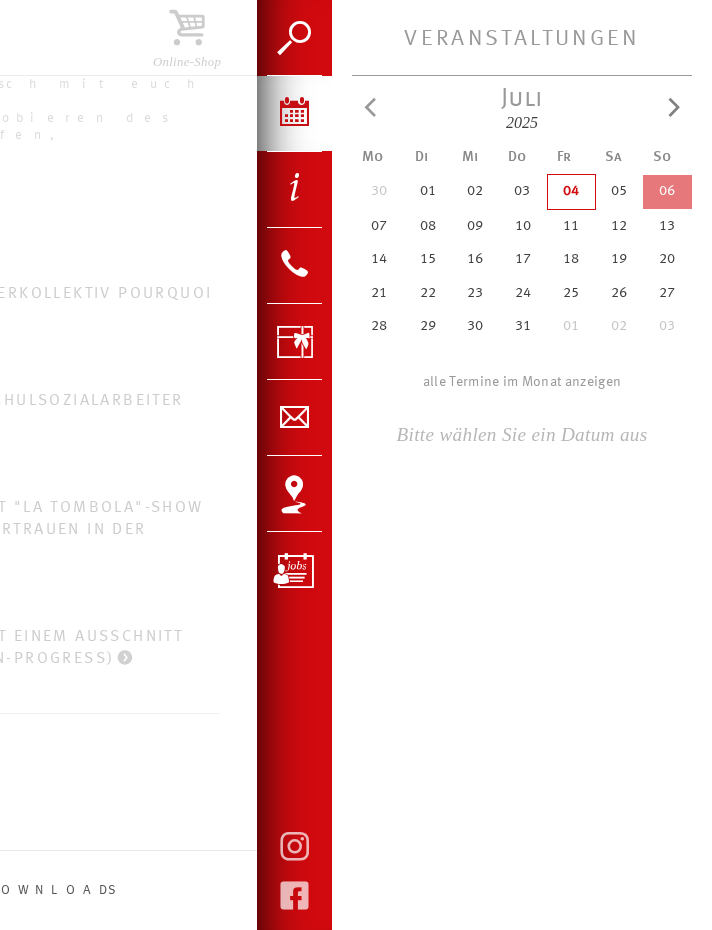 click at bounding box center [356, 465] 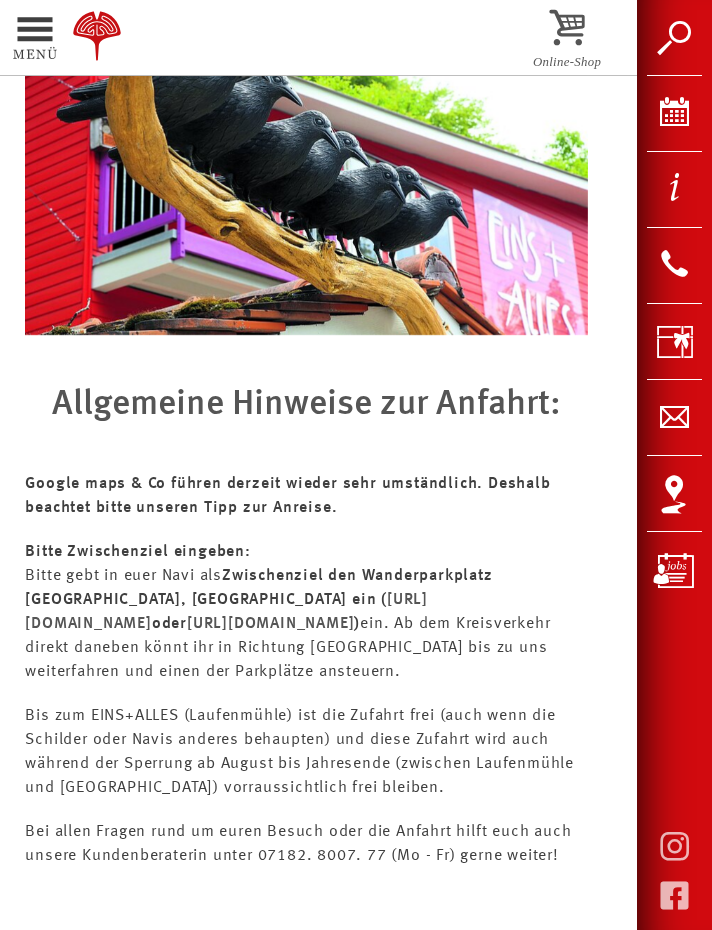 scroll, scrollTop: 524, scrollLeft: 0, axis: vertical 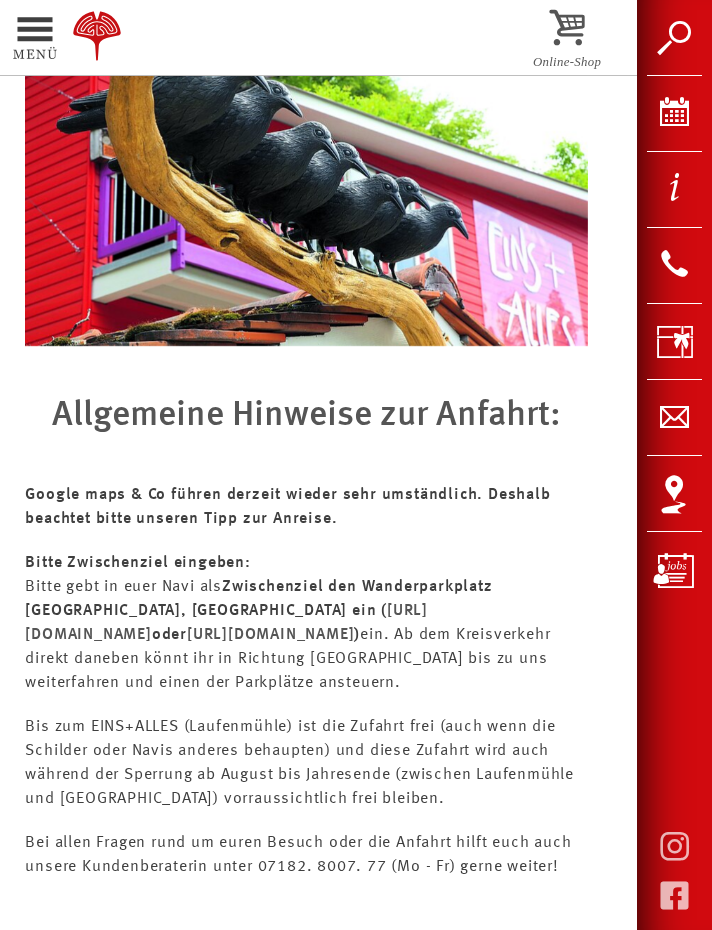 click at bounding box center (8, 40) 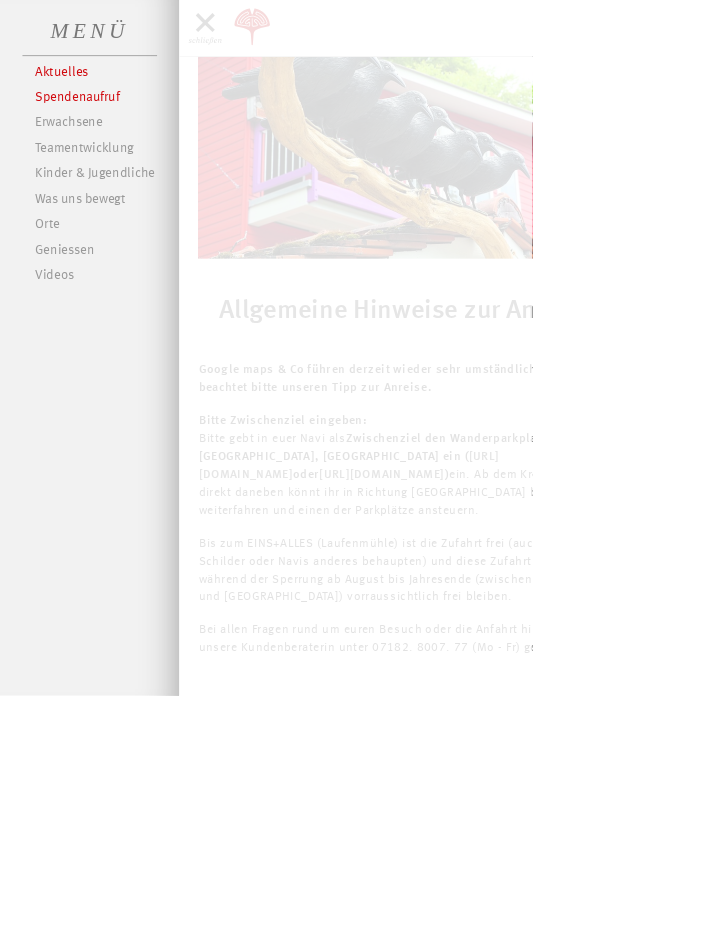 click on "Spendenaufruf" at bounding box center [133, 131] 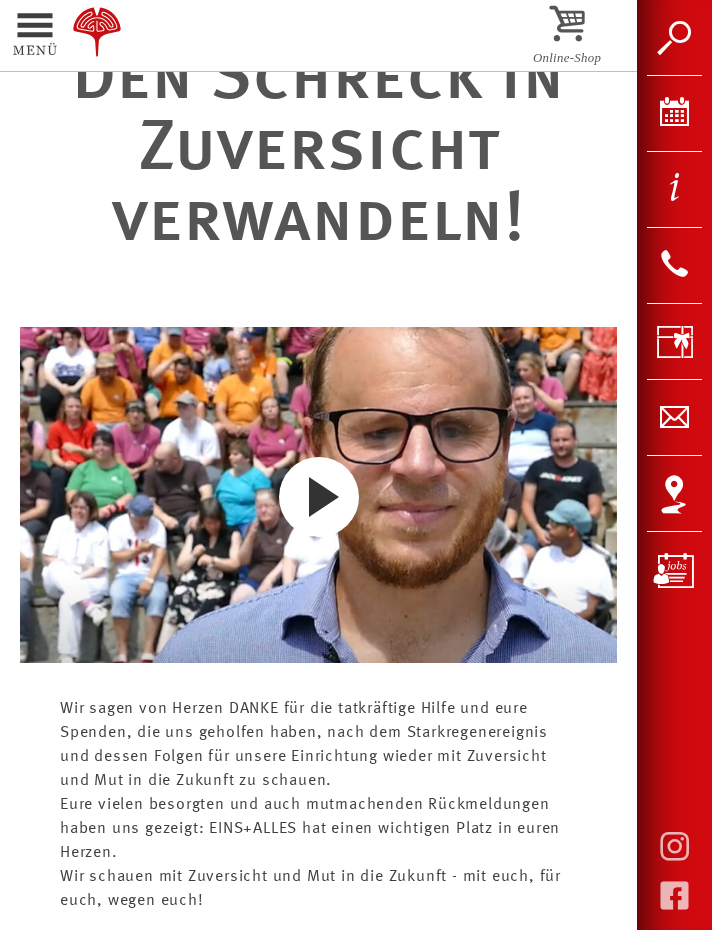 scroll, scrollTop: 0, scrollLeft: 0, axis: both 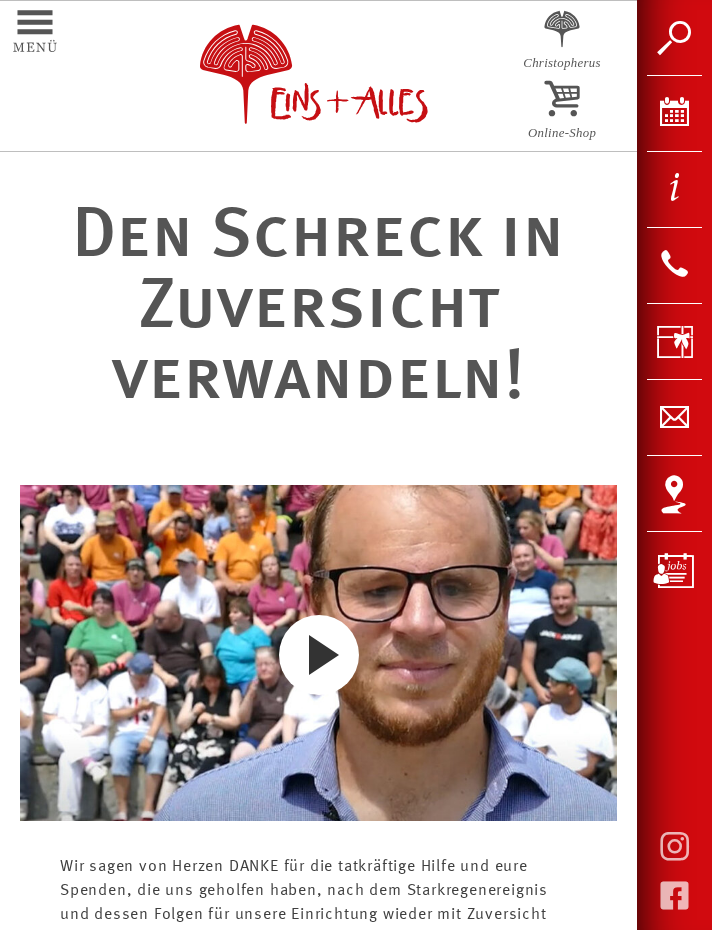 click at bounding box center (8, -47) 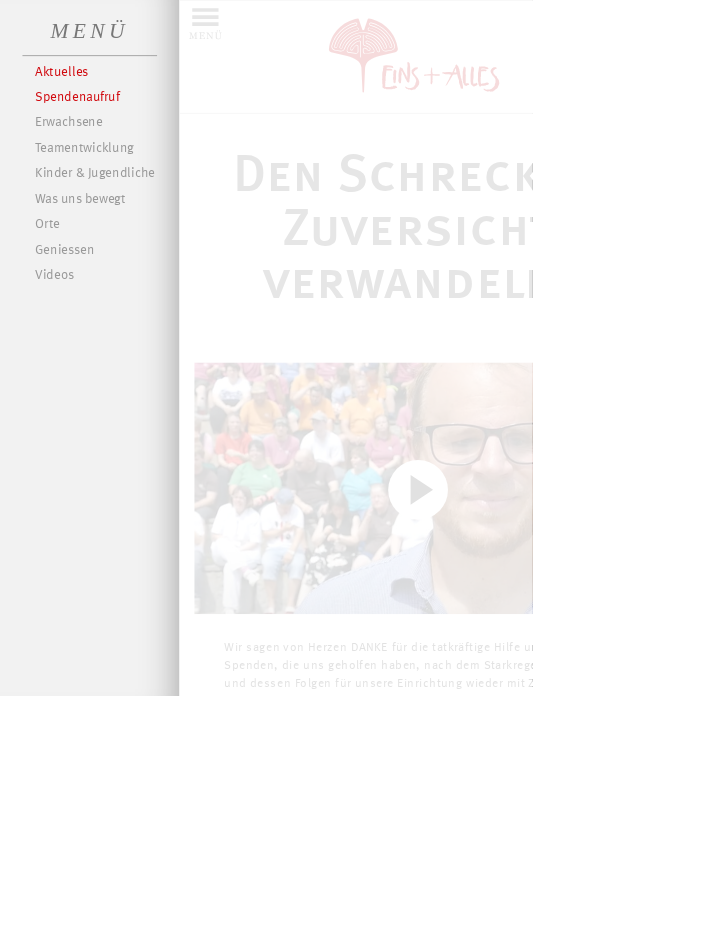 click on "Aktuelles" at bounding box center [133, 97] 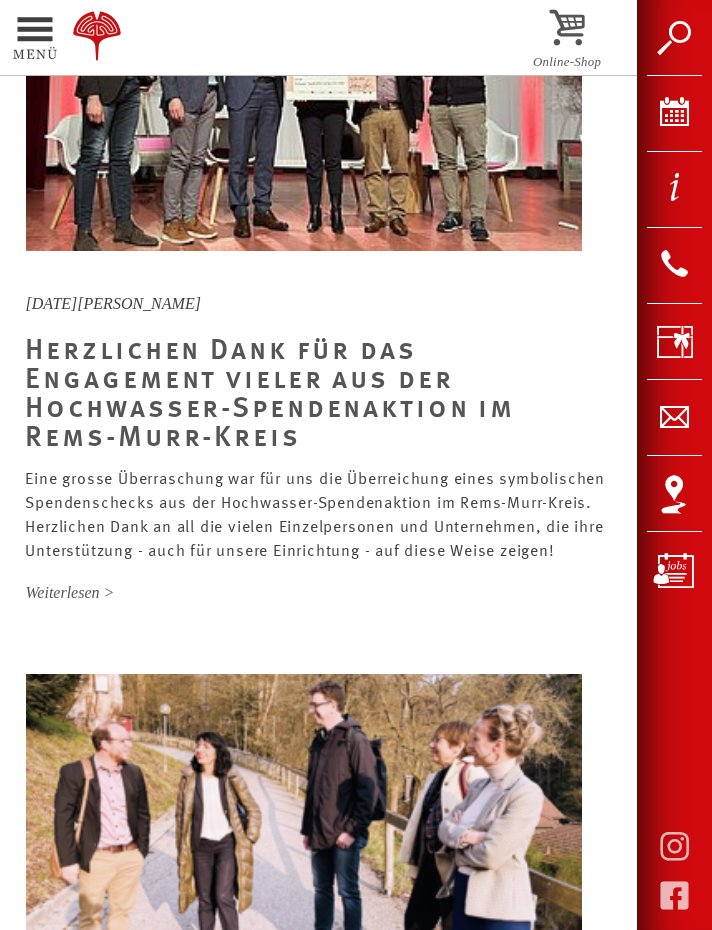 scroll, scrollTop: 7832, scrollLeft: 0, axis: vertical 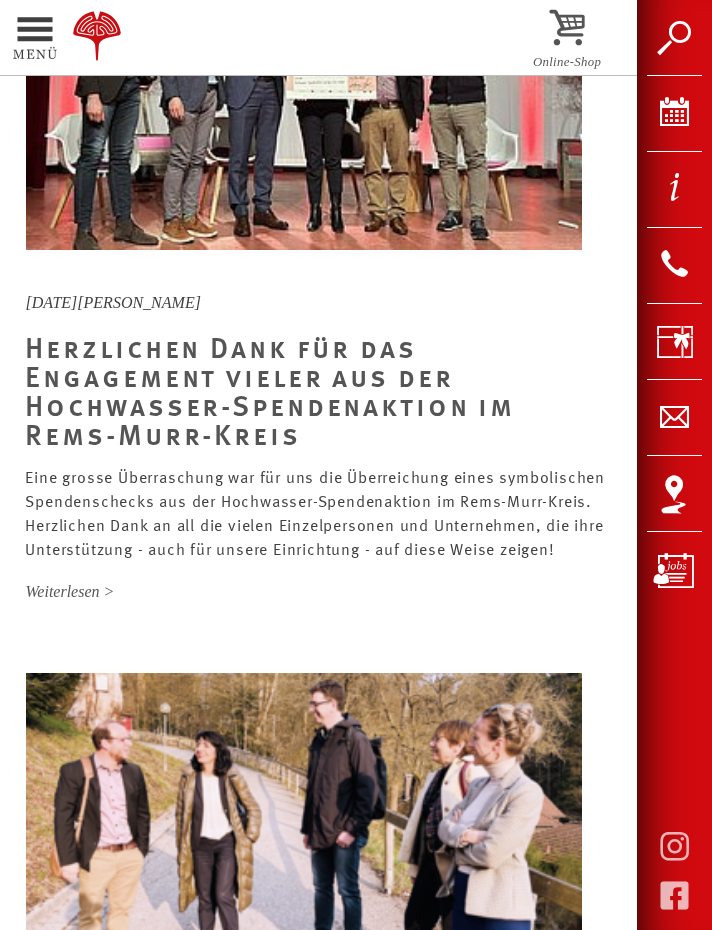 click on "Weiterlesen >" at bounding box center [318, -143] 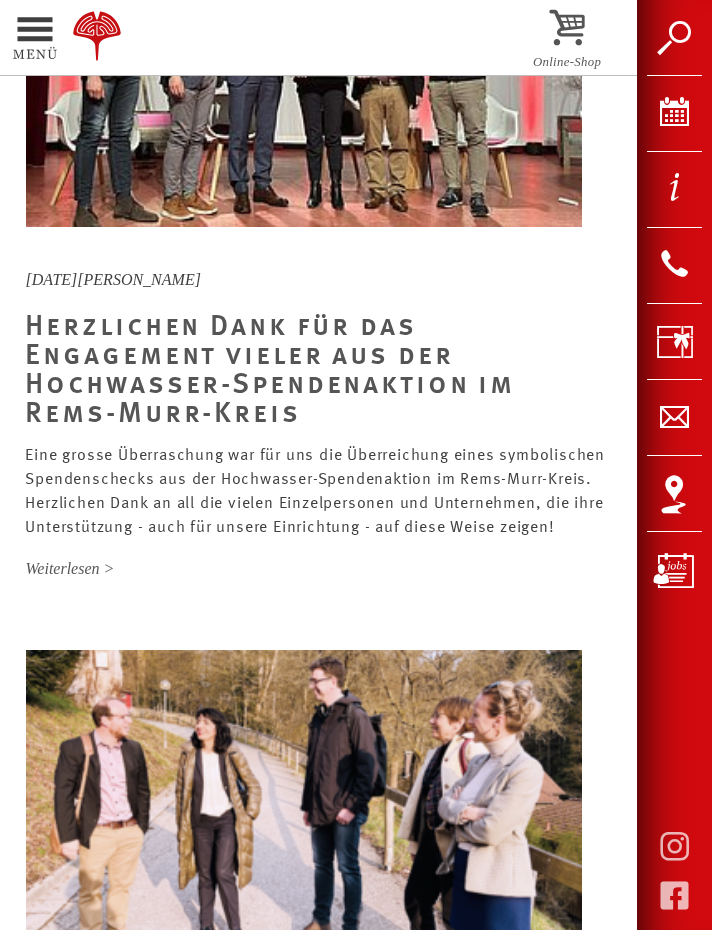 scroll, scrollTop: 7969, scrollLeft: 0, axis: vertical 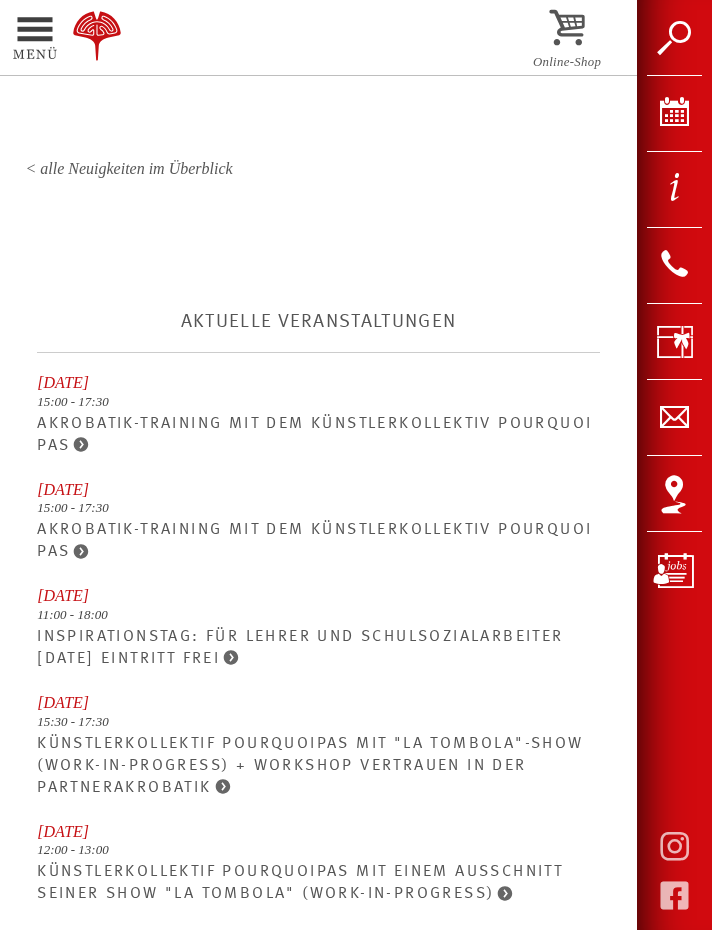 click on "> Unser neues Jahresprogramm steht hier zum Download bereit." at bounding box center (272, -144) 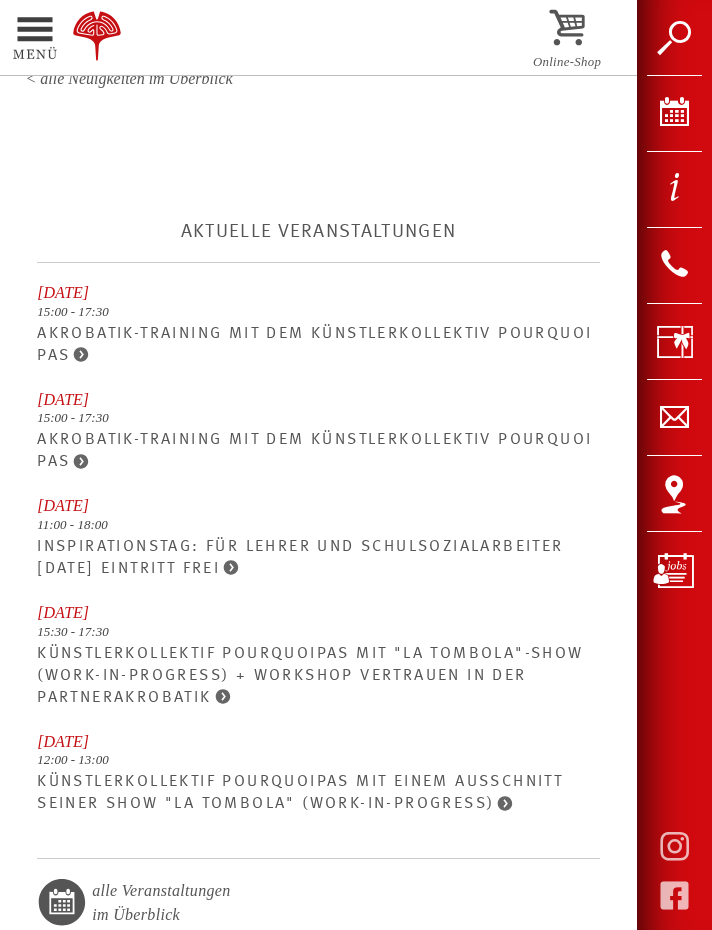 scroll, scrollTop: 2195, scrollLeft: 0, axis: vertical 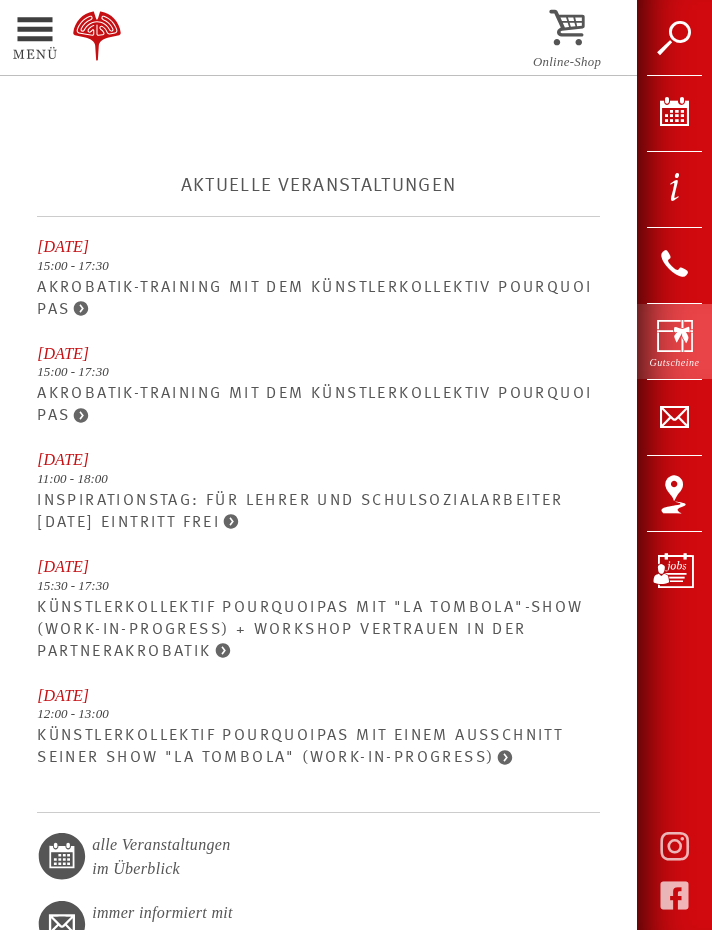 click on "Gutscheine" at bounding box center (674, 341) 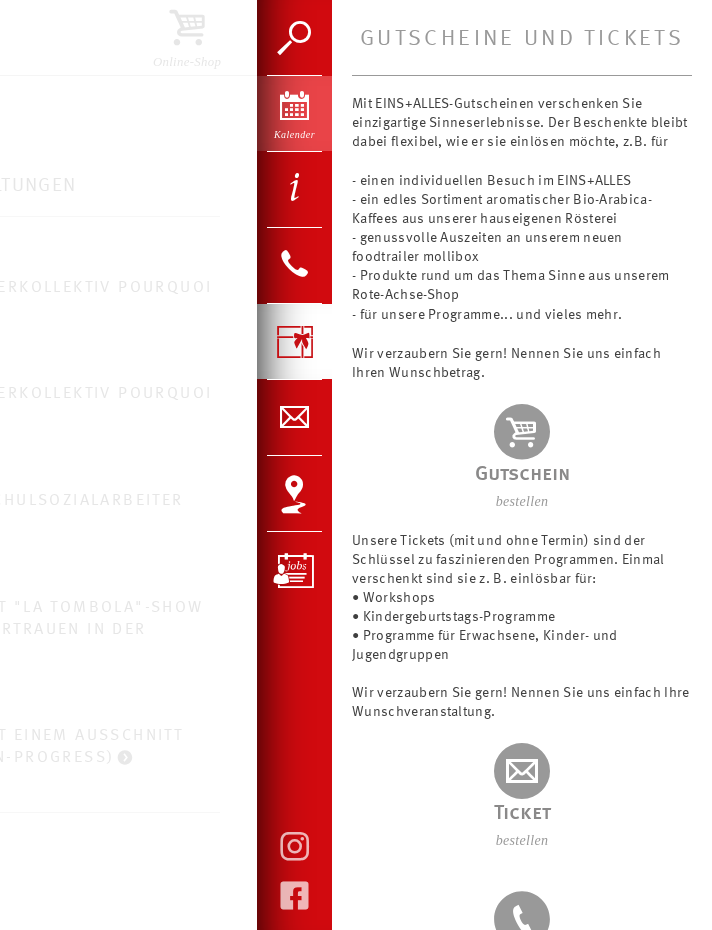 click on "Kalender" at bounding box center (294, 113) 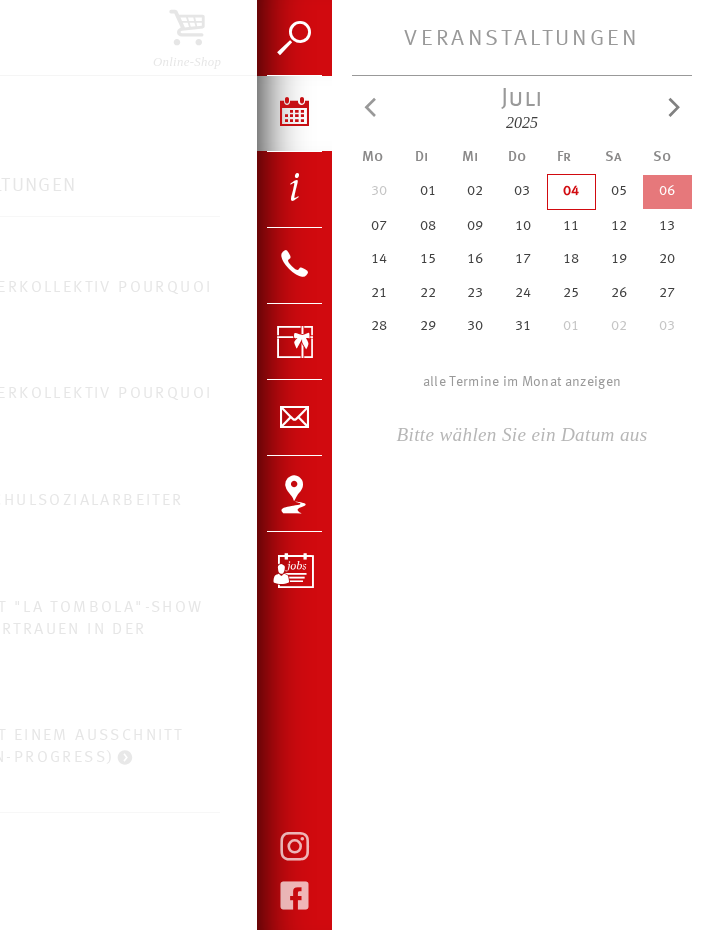 click on "07" at bounding box center (378, 226) 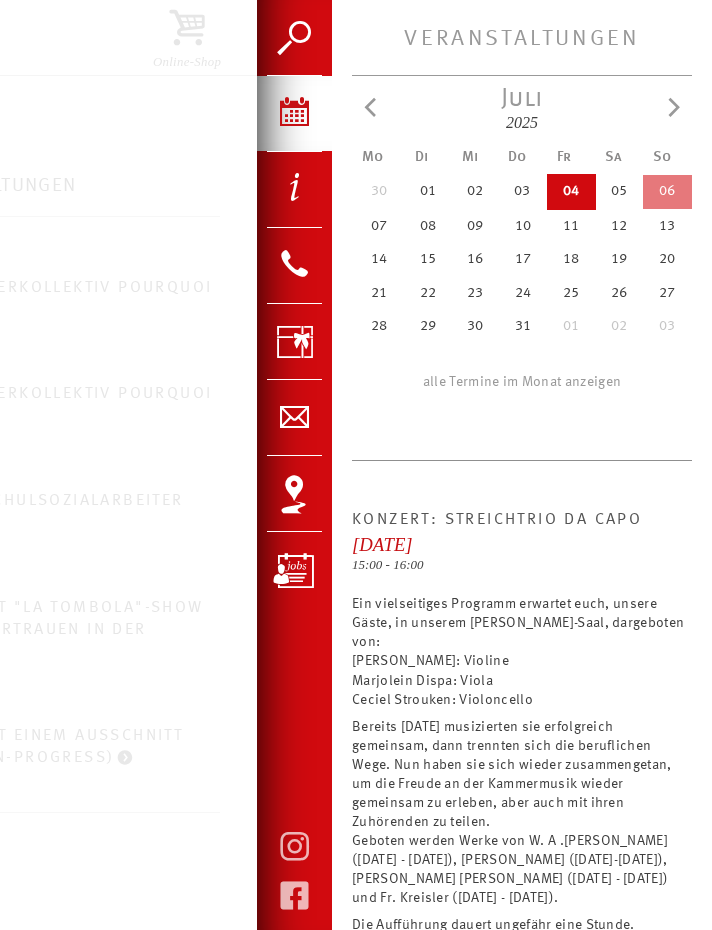 click at bounding box center [674, 117] 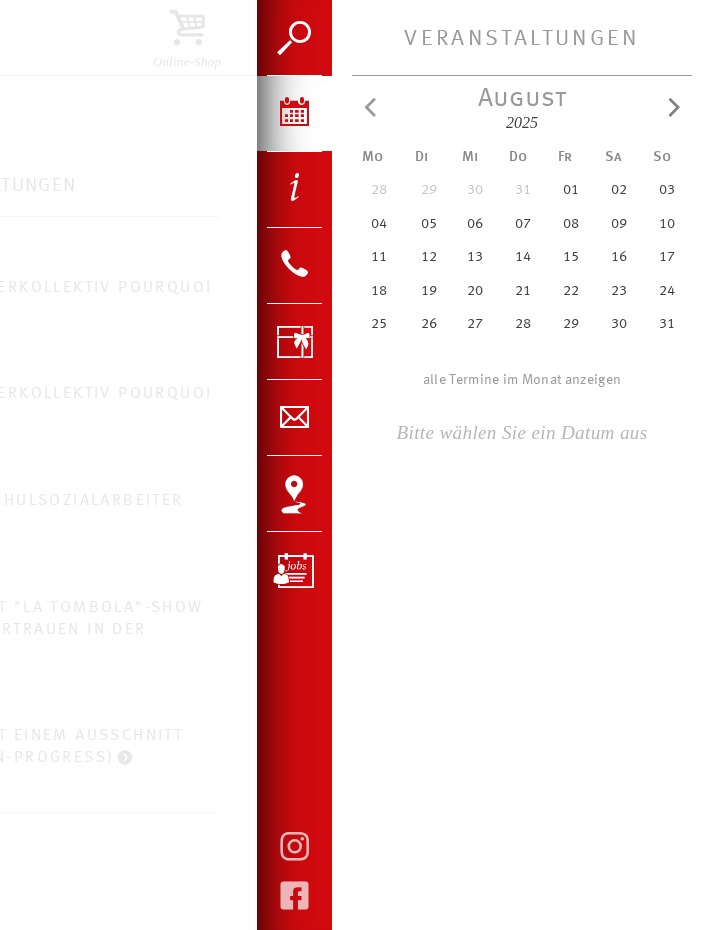 click on "01" at bounding box center [571, 191] 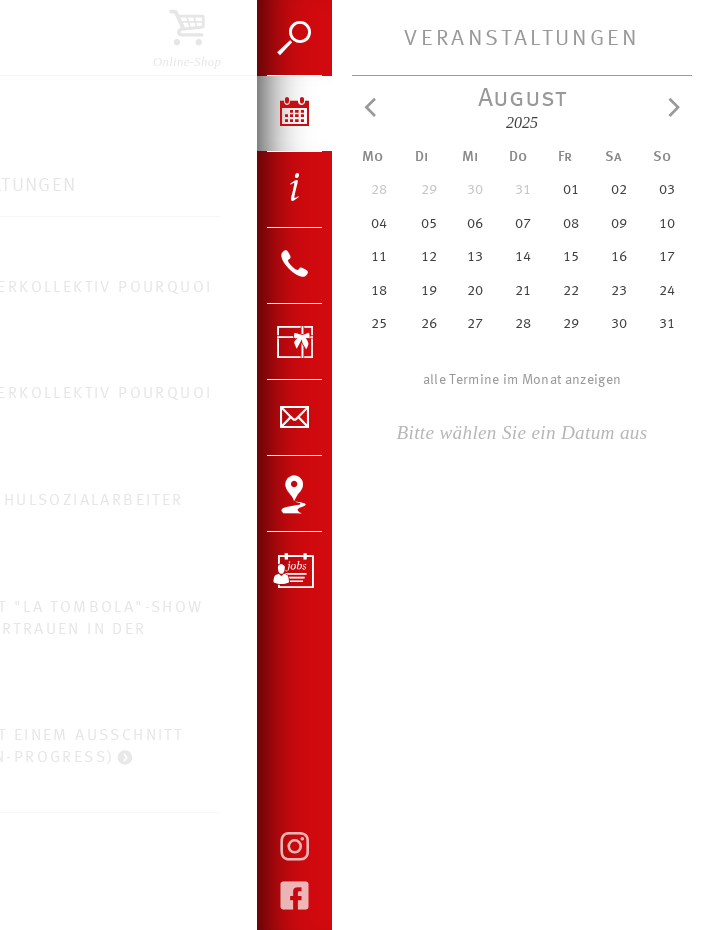 click at bounding box center [674, 117] 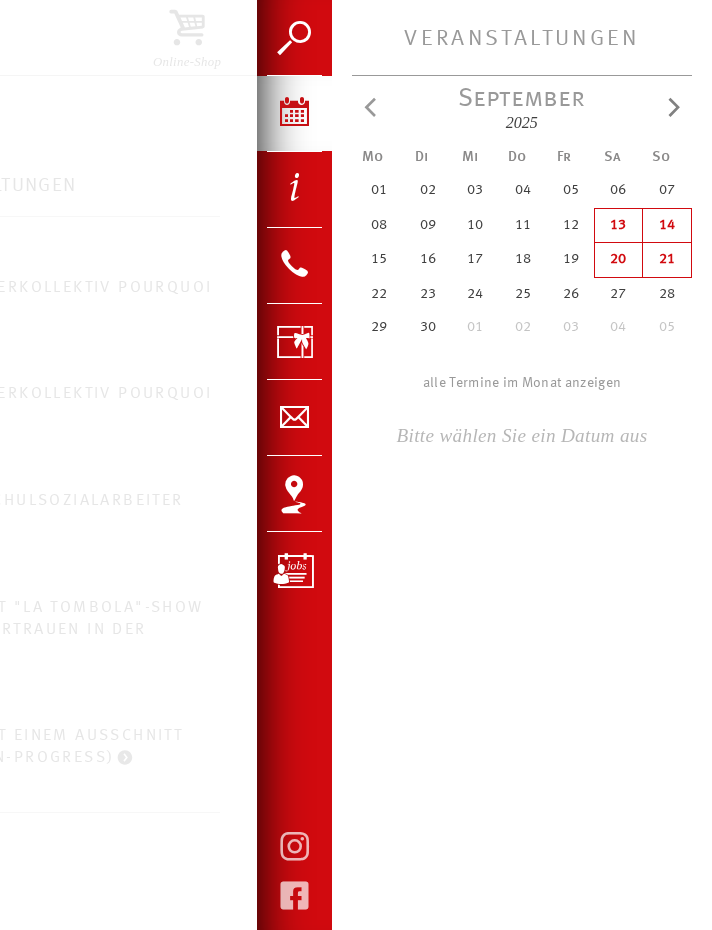 click on "13
a" at bounding box center [618, 225] 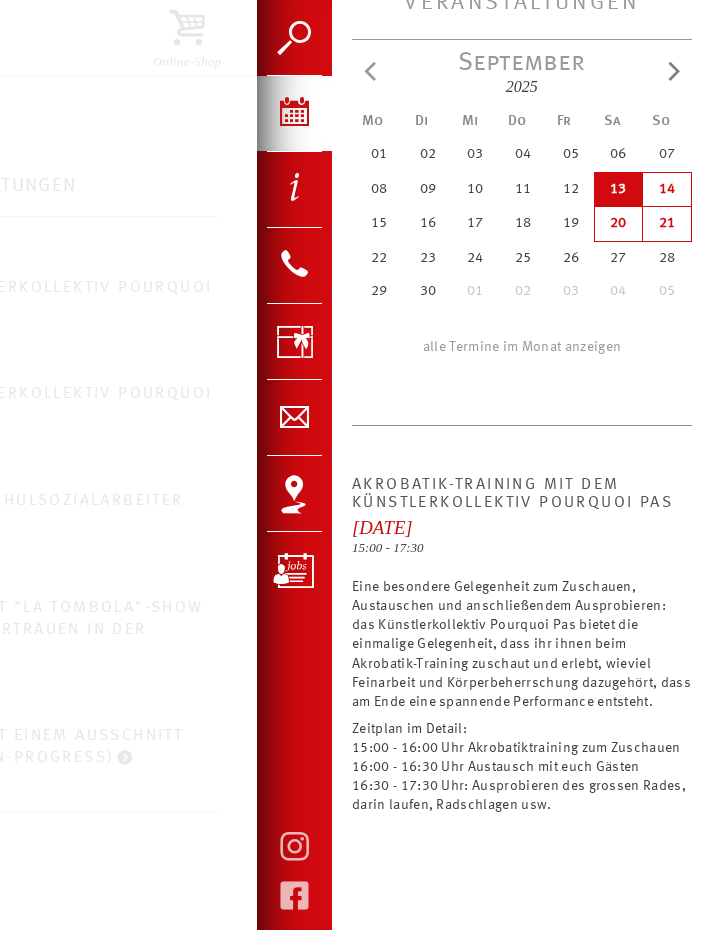 scroll, scrollTop: 0, scrollLeft: 0, axis: both 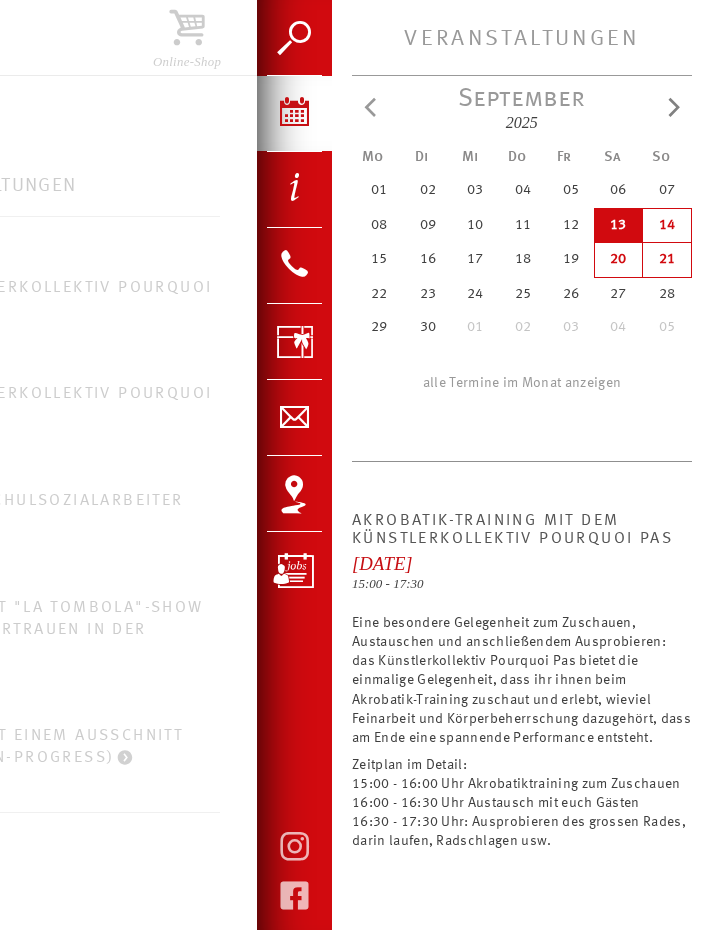 click at bounding box center [356, 465] 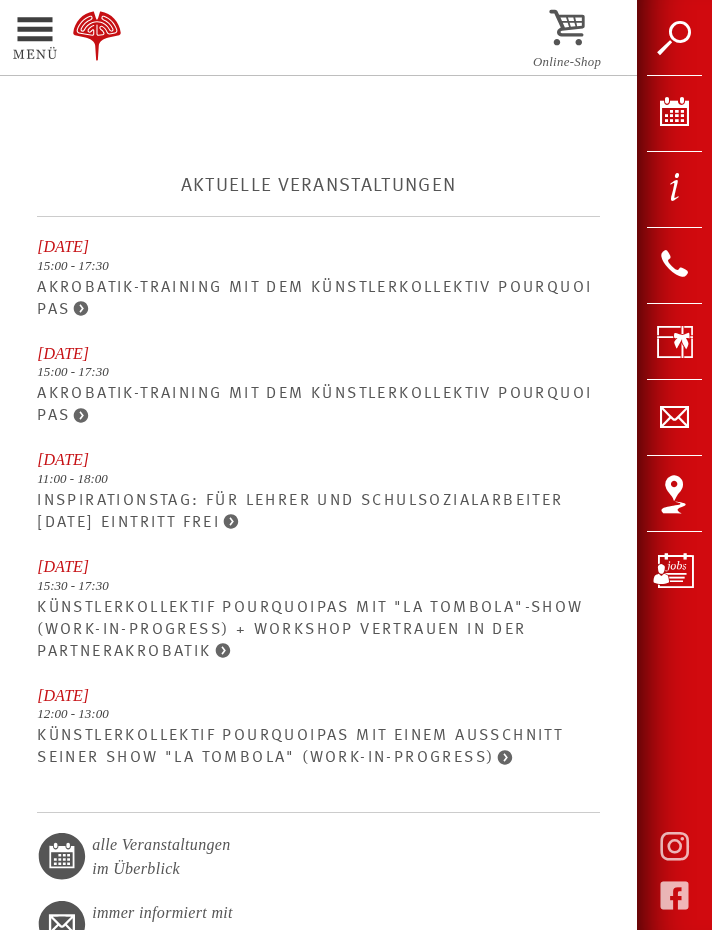 click at bounding box center (8, 40) 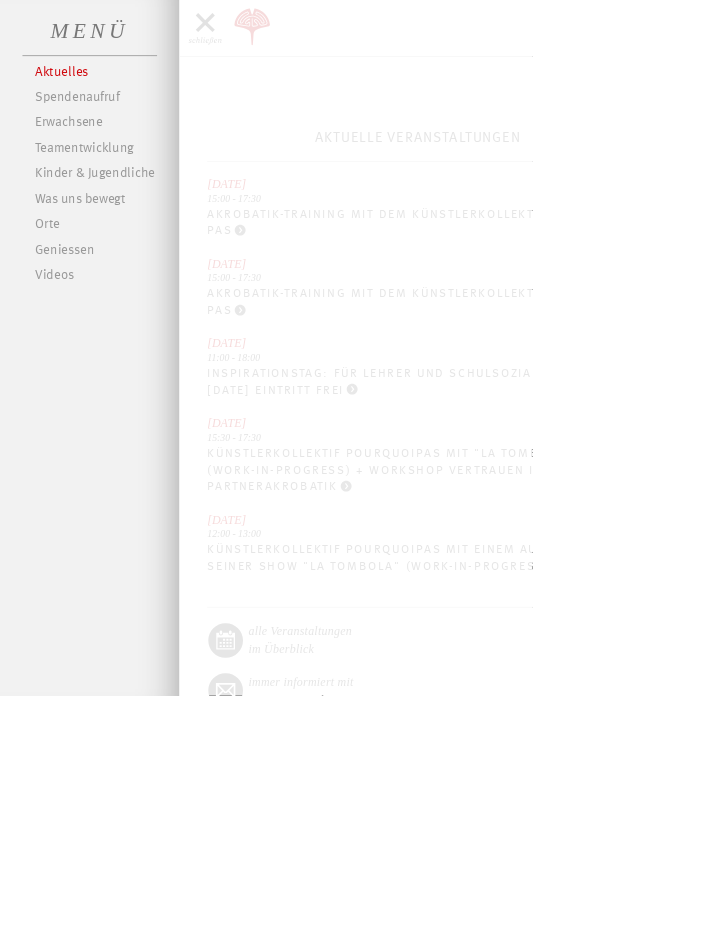 click on "MENÜ" at bounding box center [120, 41] 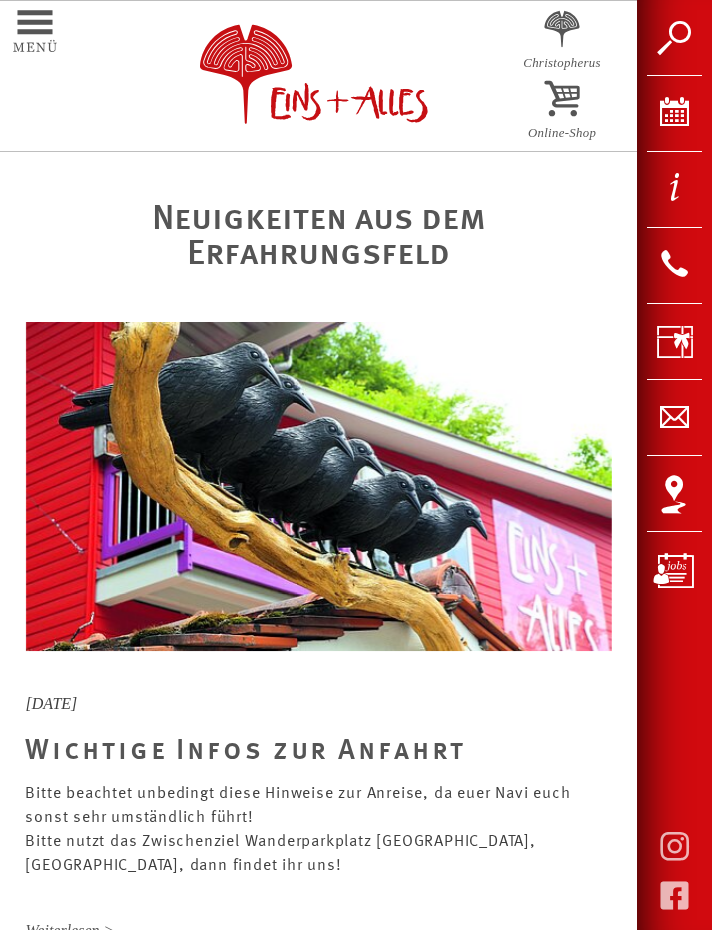 scroll, scrollTop: 0, scrollLeft: 0, axis: both 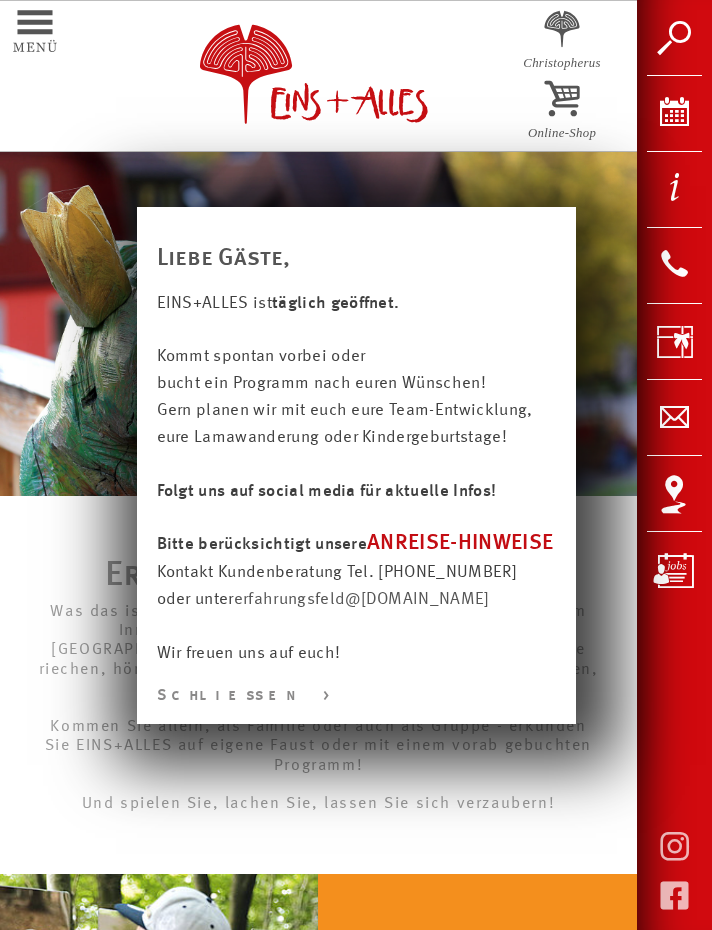 click on "Schließen >" at bounding box center (356, 696) 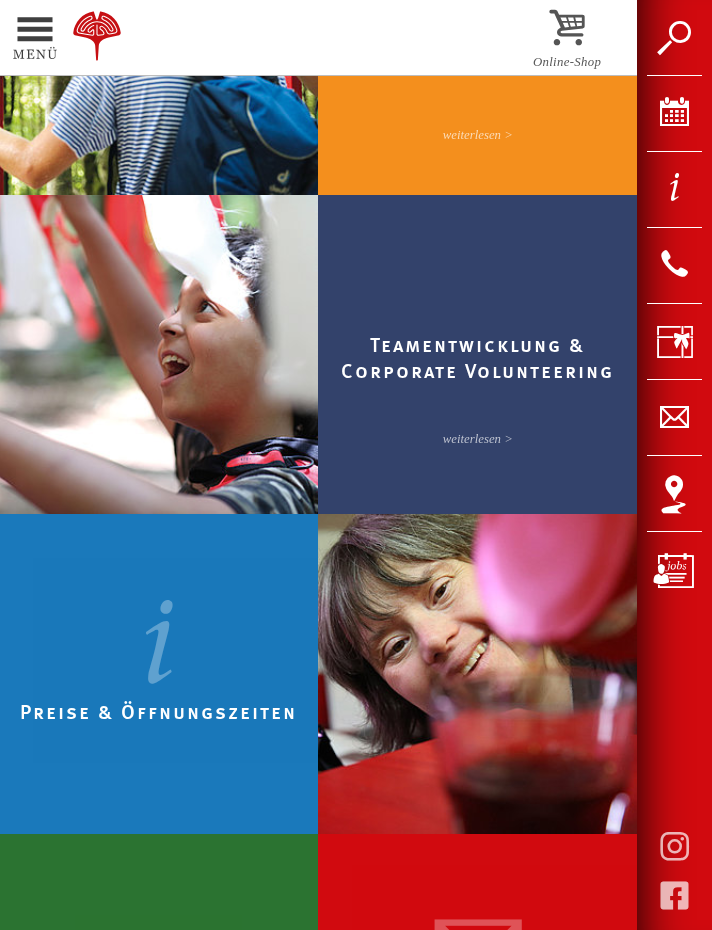 scroll, scrollTop: 1153, scrollLeft: 0, axis: vertical 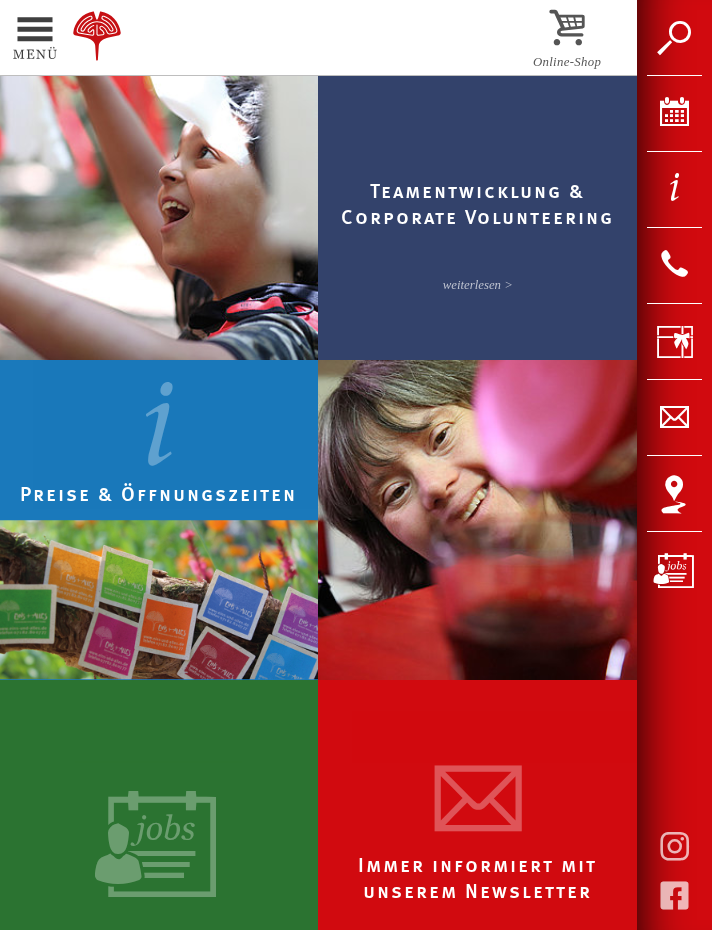 click at bounding box center [159, 465] 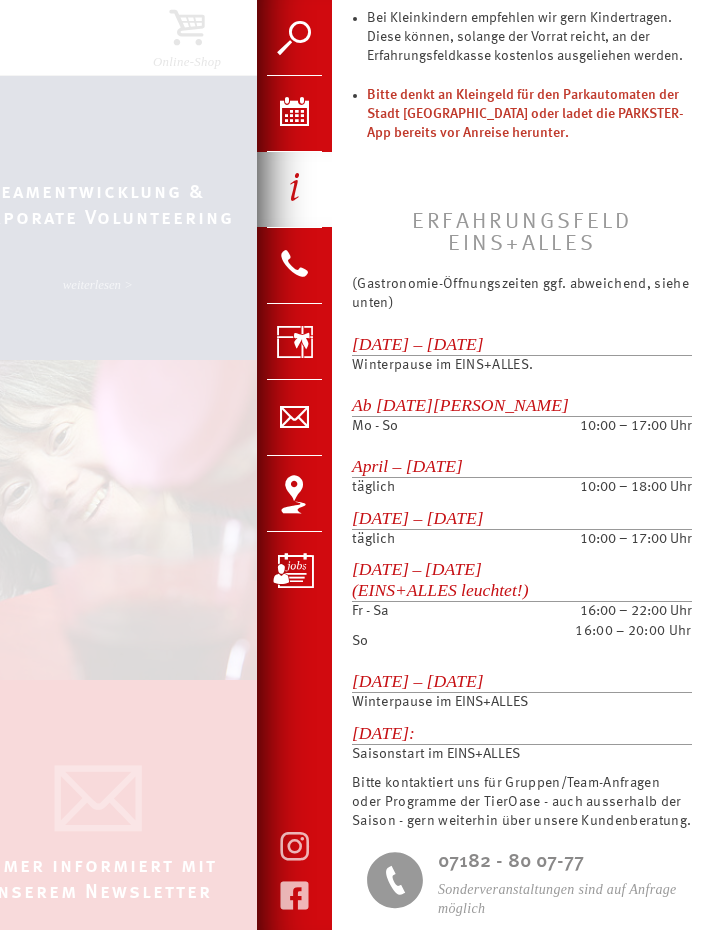 scroll, scrollTop: 0, scrollLeft: 0, axis: both 